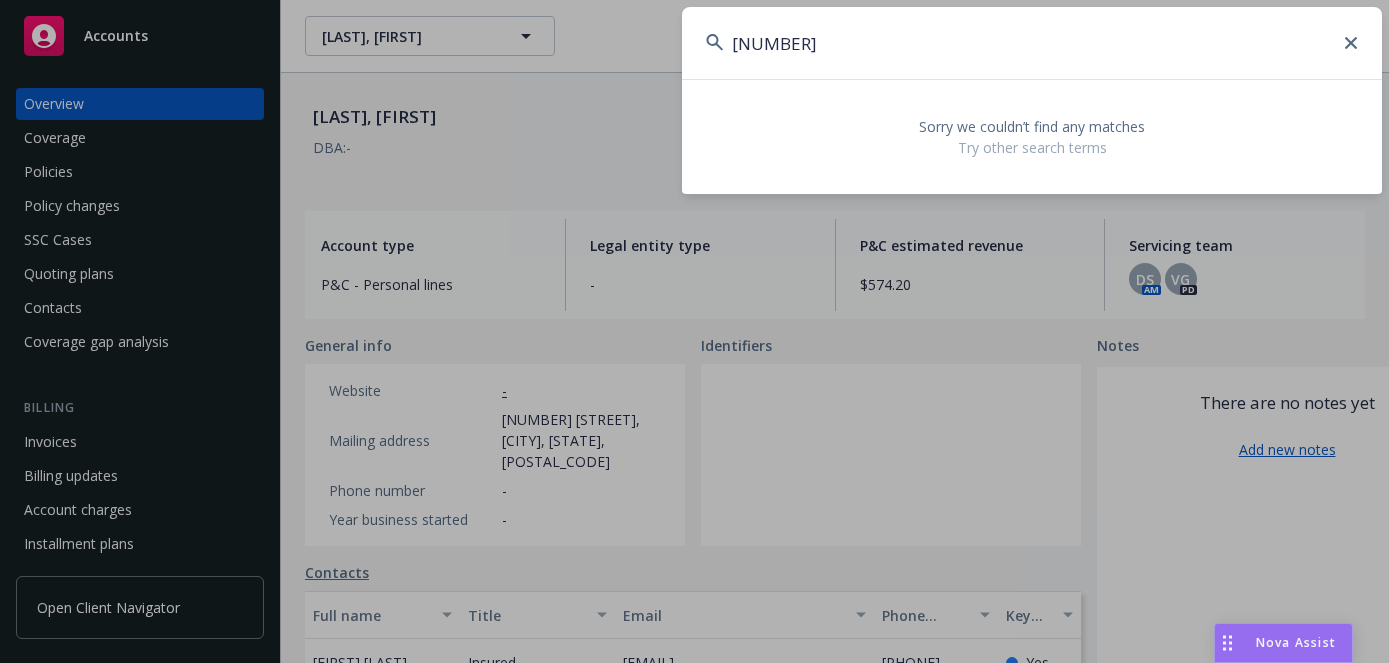 click on "Accounts Overview Coverage Policies Policy changes SSC Cases Quoting plans Contacts Coverage gap analysis Billing Invoices Billing updates Account charges Installment plans Tools Manage files Manage exposures Manage certificates Manage claims Manage BORs Summary of insurance Analytics hub Loss summary generator Account settings Service team Sales relationships Related accounts Client navigator features Client access Open Client Navigator [LAST], [FIRST] [LAST], [FIRST] 18 AC [LAST], [FIRST]   Business Insurance   Total Rewards Actions DBA:  - Account type P&C - Personal lines Legal entity type - P&C estimated revenue $574.20 Servicing team DS AM VG PD General info Website - Mailing address [NUMBER] [STREET], [CITY], [STATE], [POSTAL_CODE] Phone number - Year business started - Identifiers Contacts Full name Title Email Phone number Key contact [FIRST] [LAST] Insured [EMAIL] [PHONE] Yes Named insureds [FIRST] [LAST] Affiliated accounts There are no affiliated accounts yet Add affiliated account Notes Add new notes" at bounding box center (694, 331) 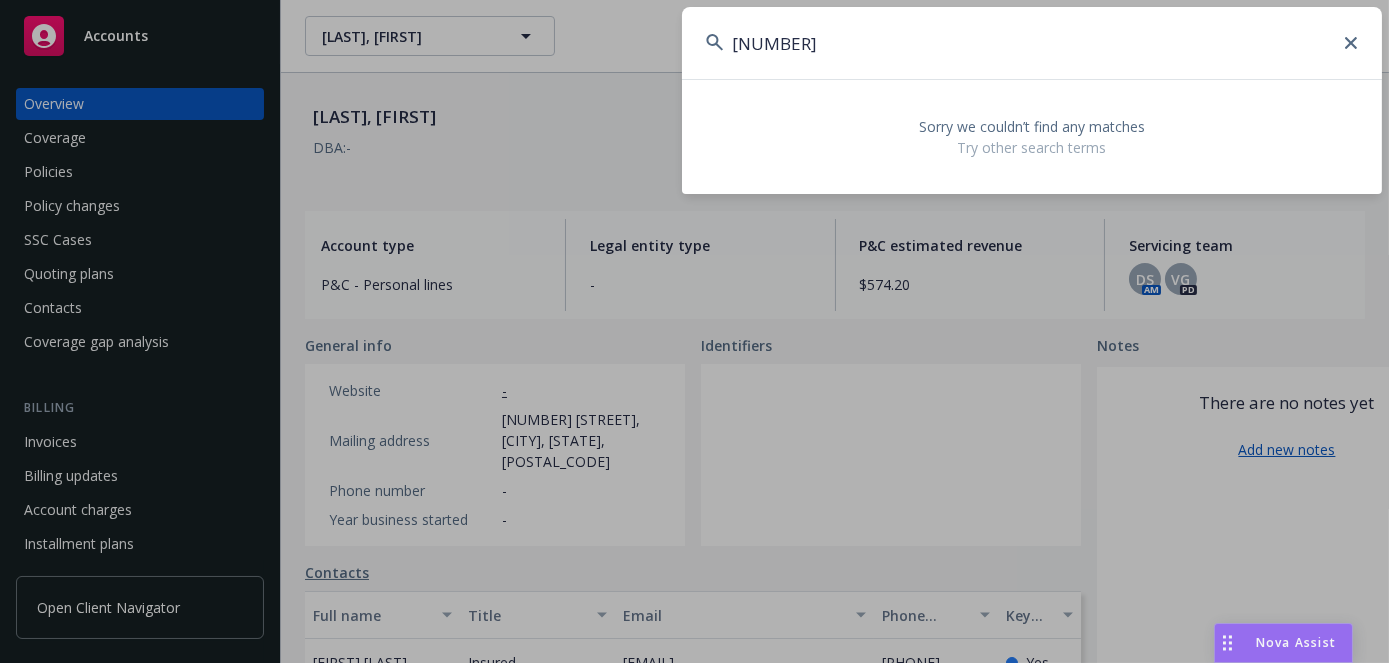 type on "[NUMBER]" 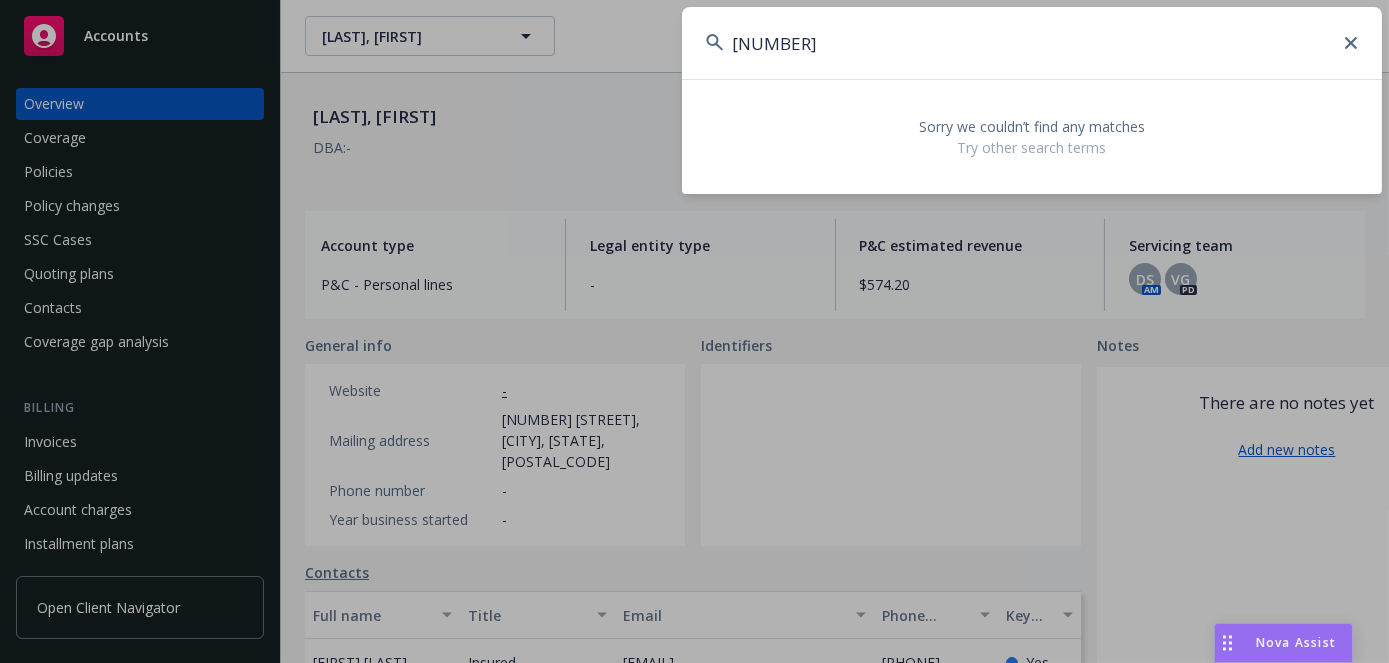 drag, startPoint x: 976, startPoint y: 64, endPoint x: 9, endPoint y: 64, distance: 967 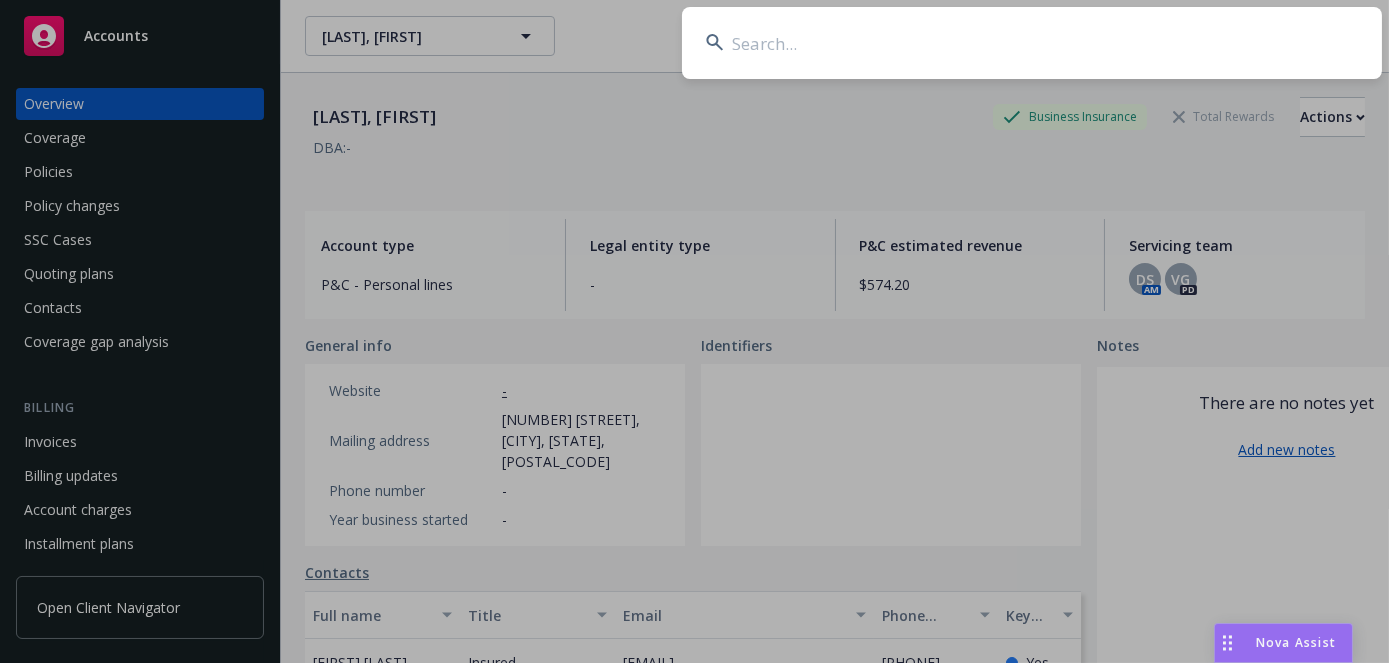 paste on "[NUMBER]" 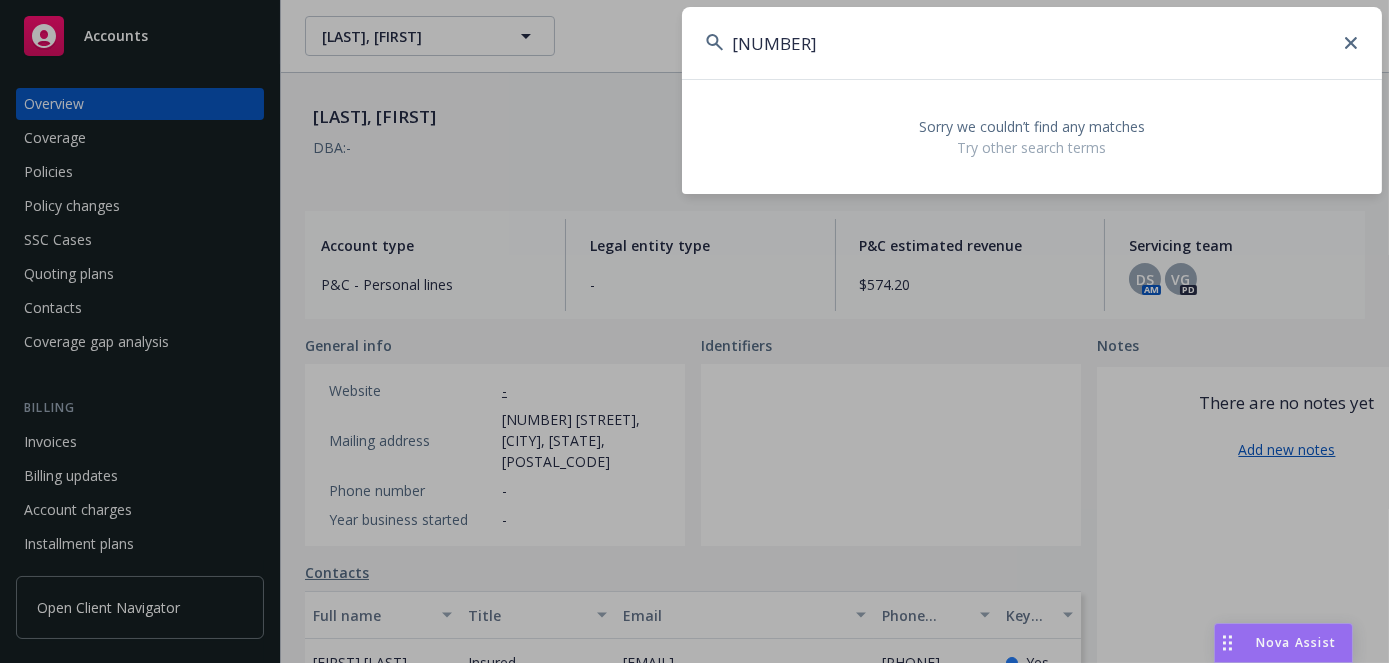 type on "[NUMBER]" 